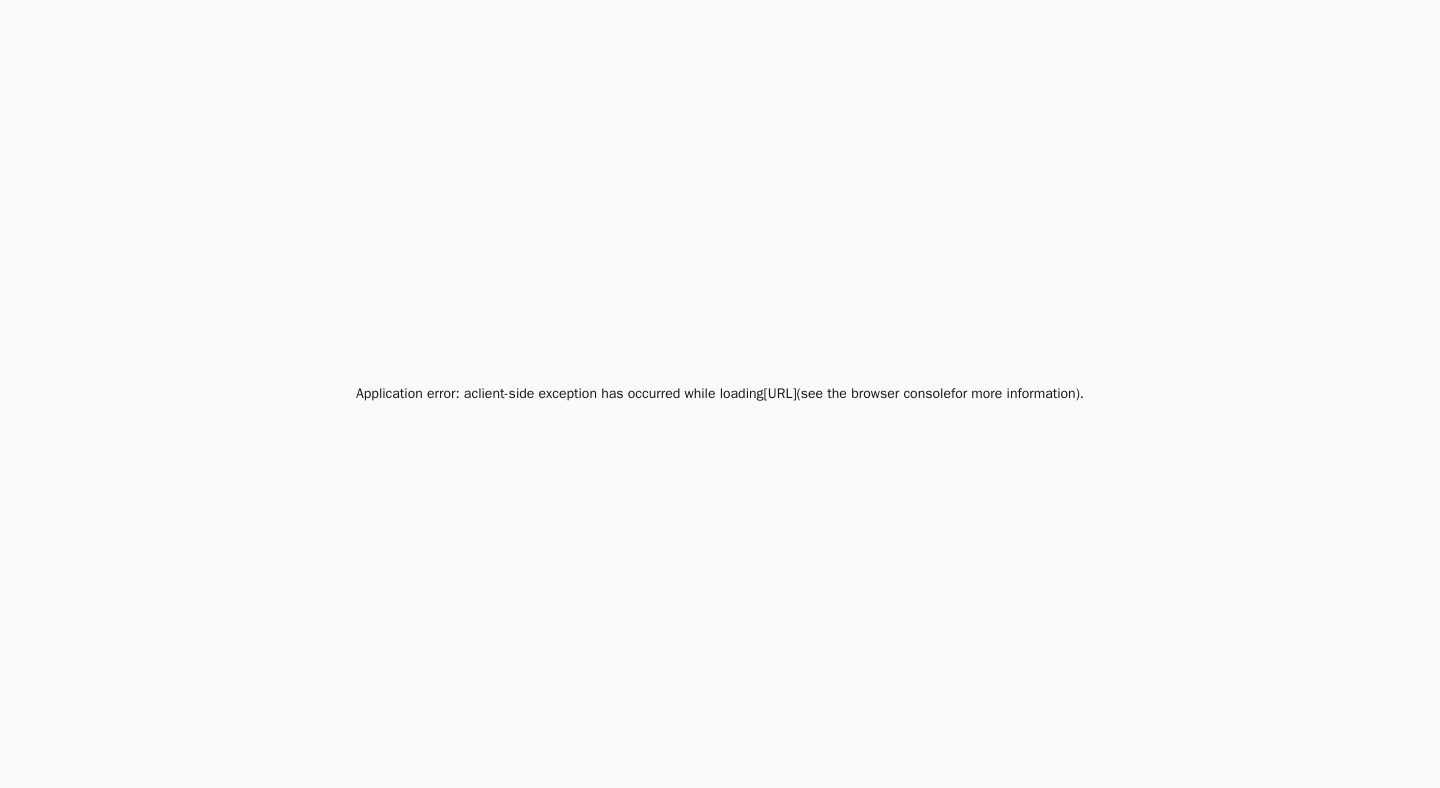 scroll, scrollTop: 0, scrollLeft: 0, axis: both 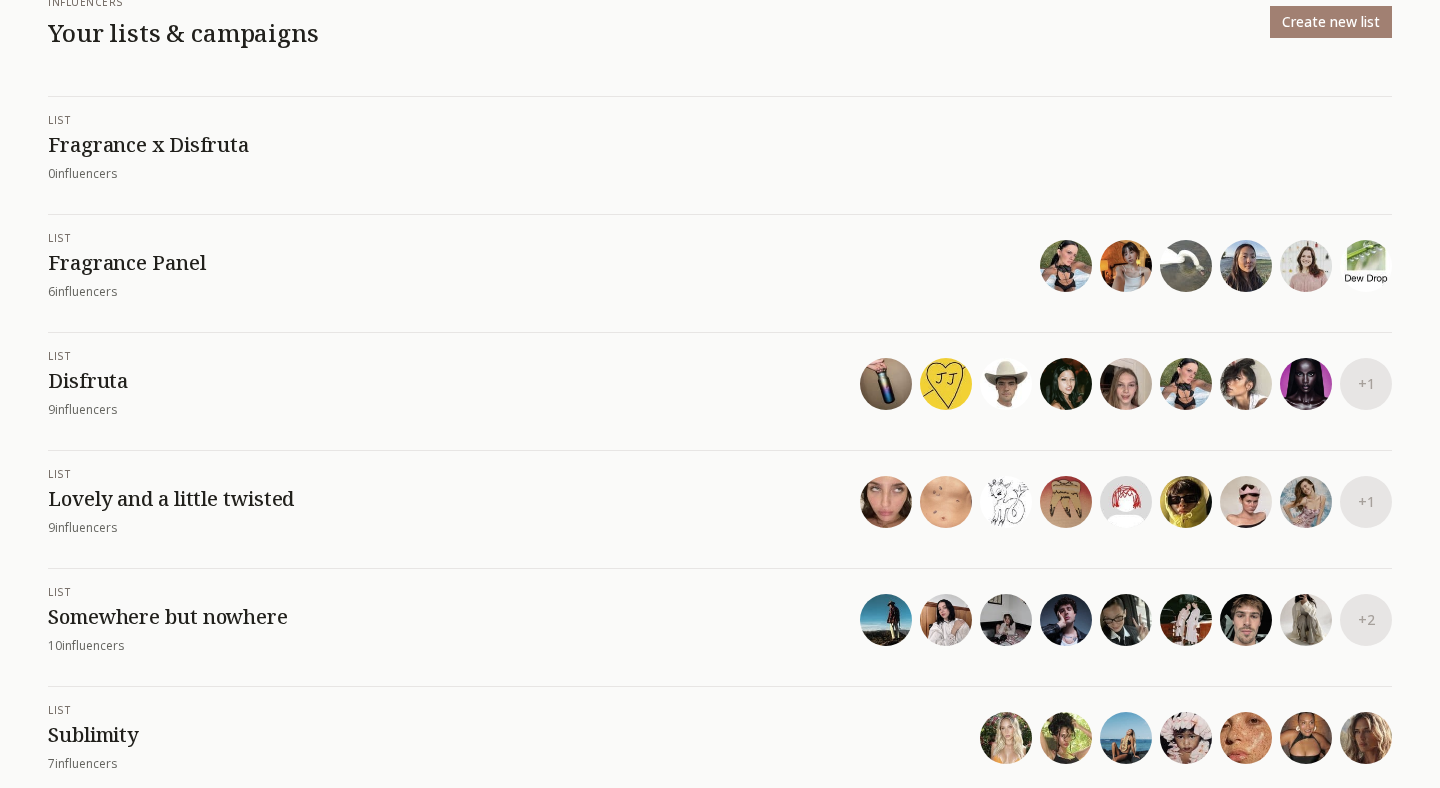 click on "Fragrance Panel" at bounding box center [544, 263] 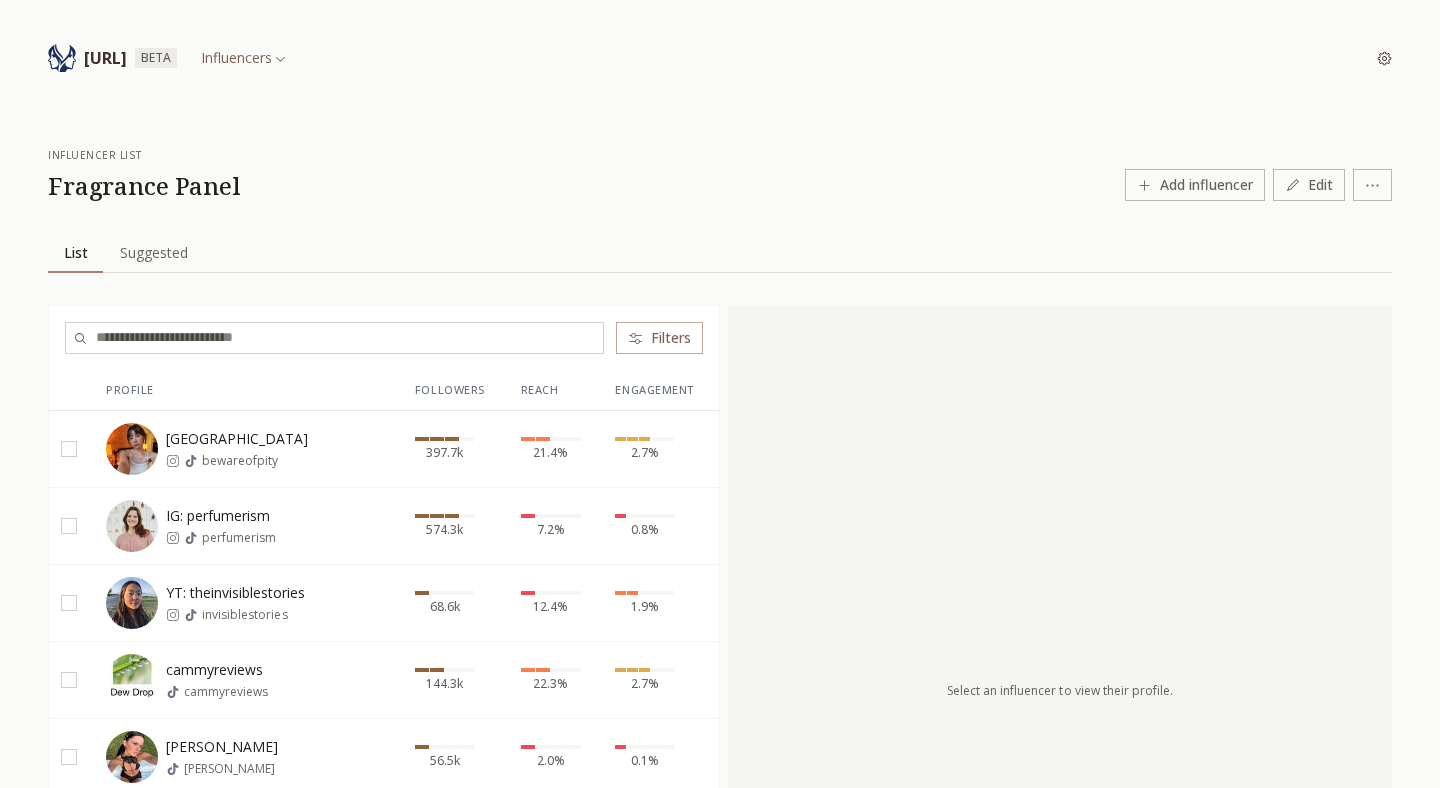 click on "Suggested" at bounding box center (154, 253) 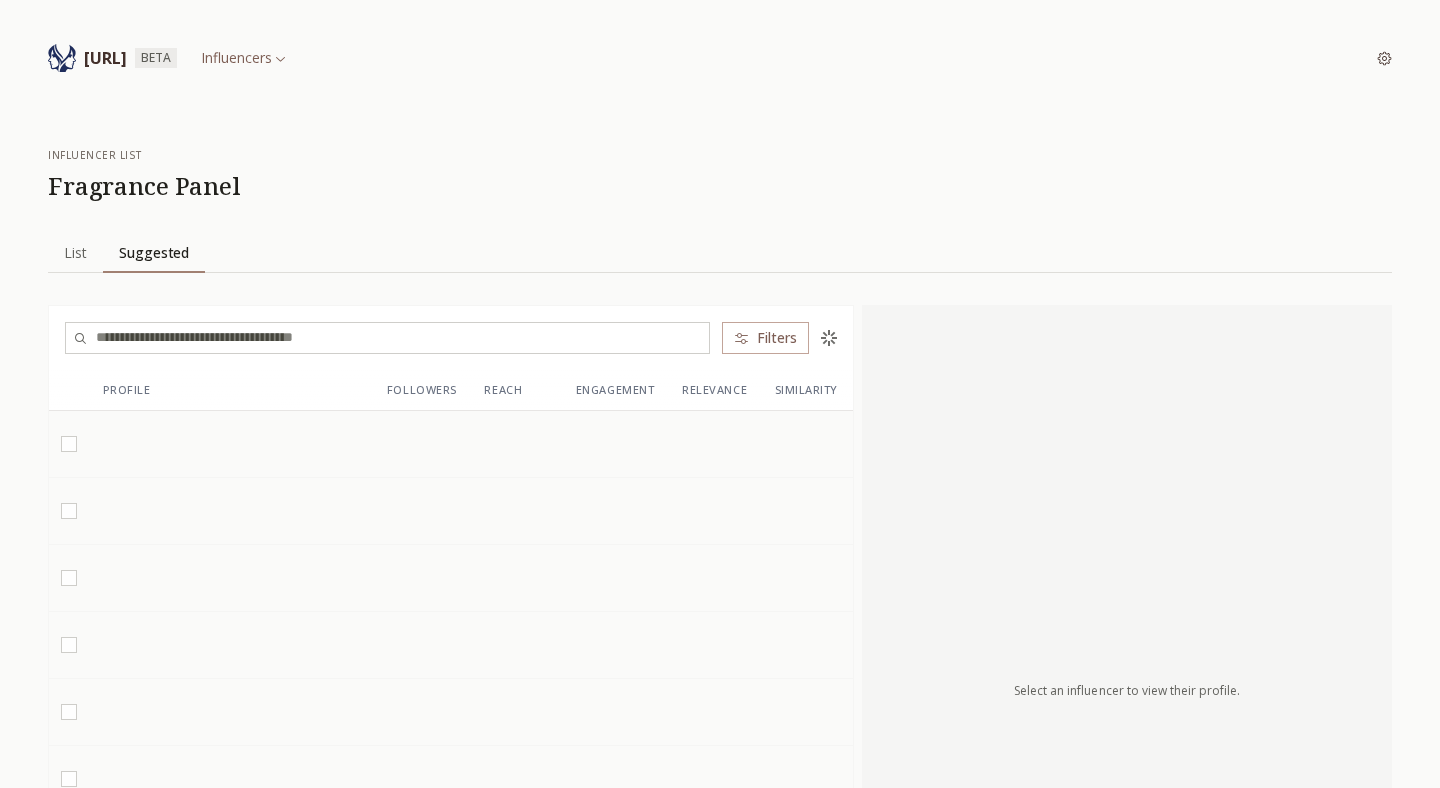 scroll, scrollTop: 0, scrollLeft: 0, axis: both 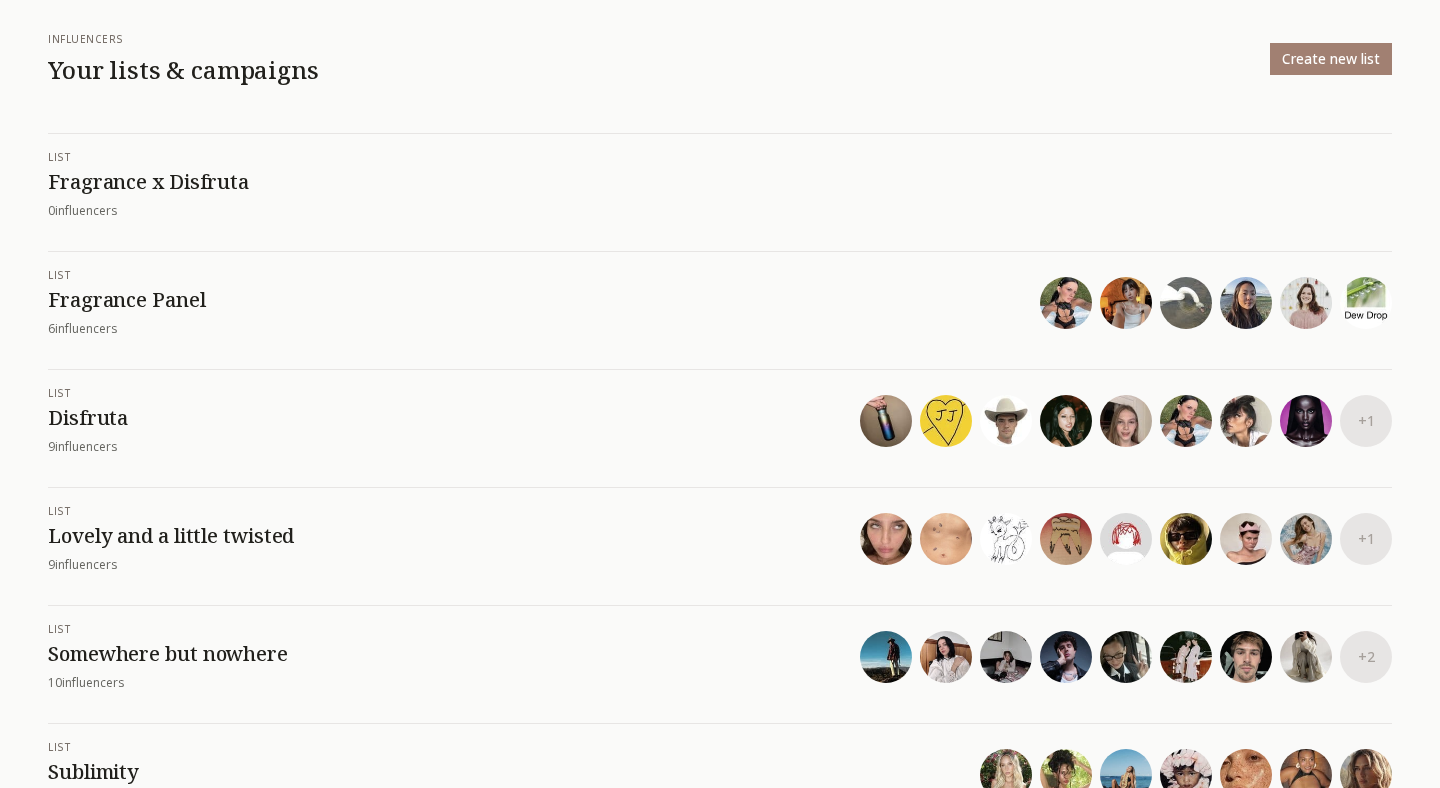 click on "Fragrance x Disfruta" at bounding box center (720, 182) 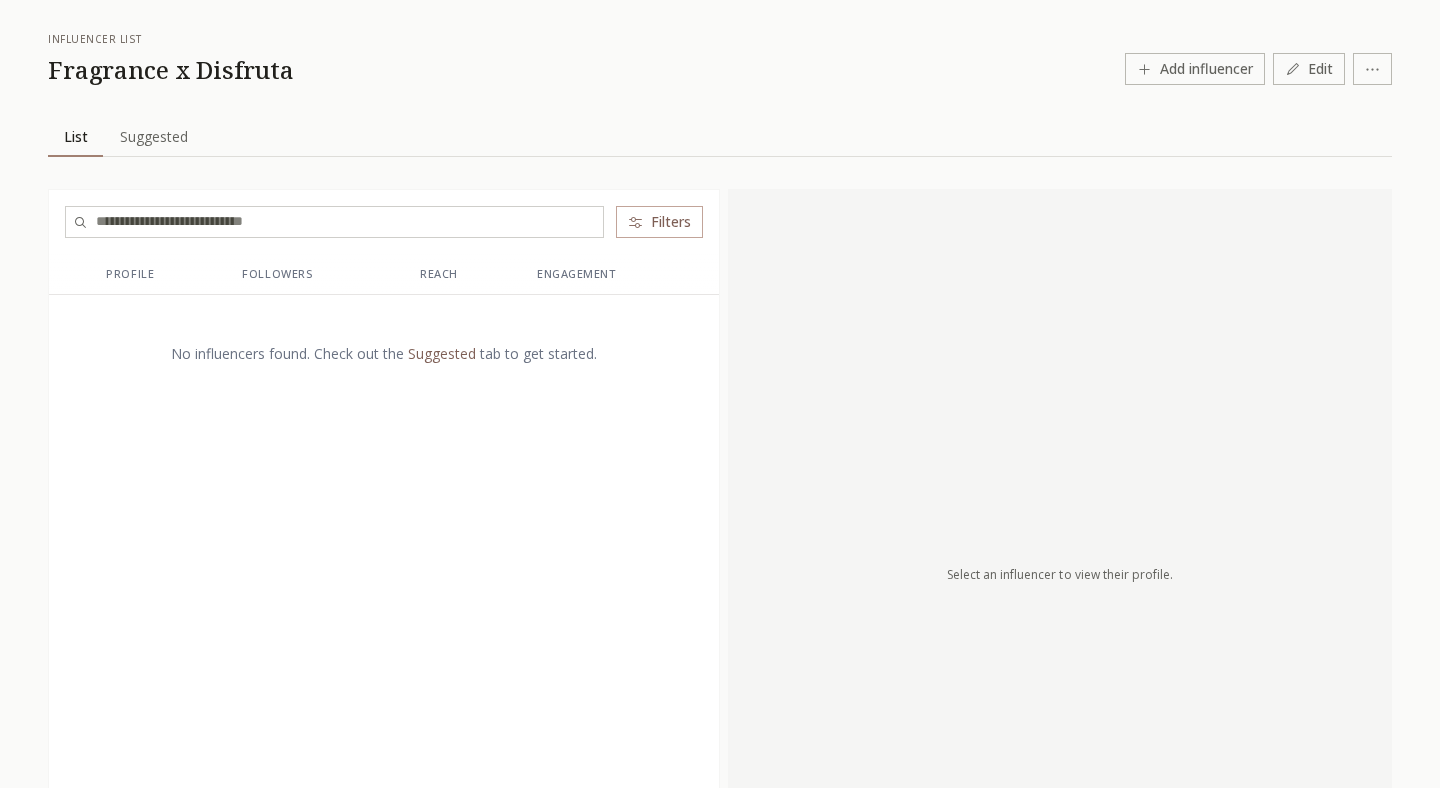 click on "Suggested Suggested" at bounding box center (154, 137) 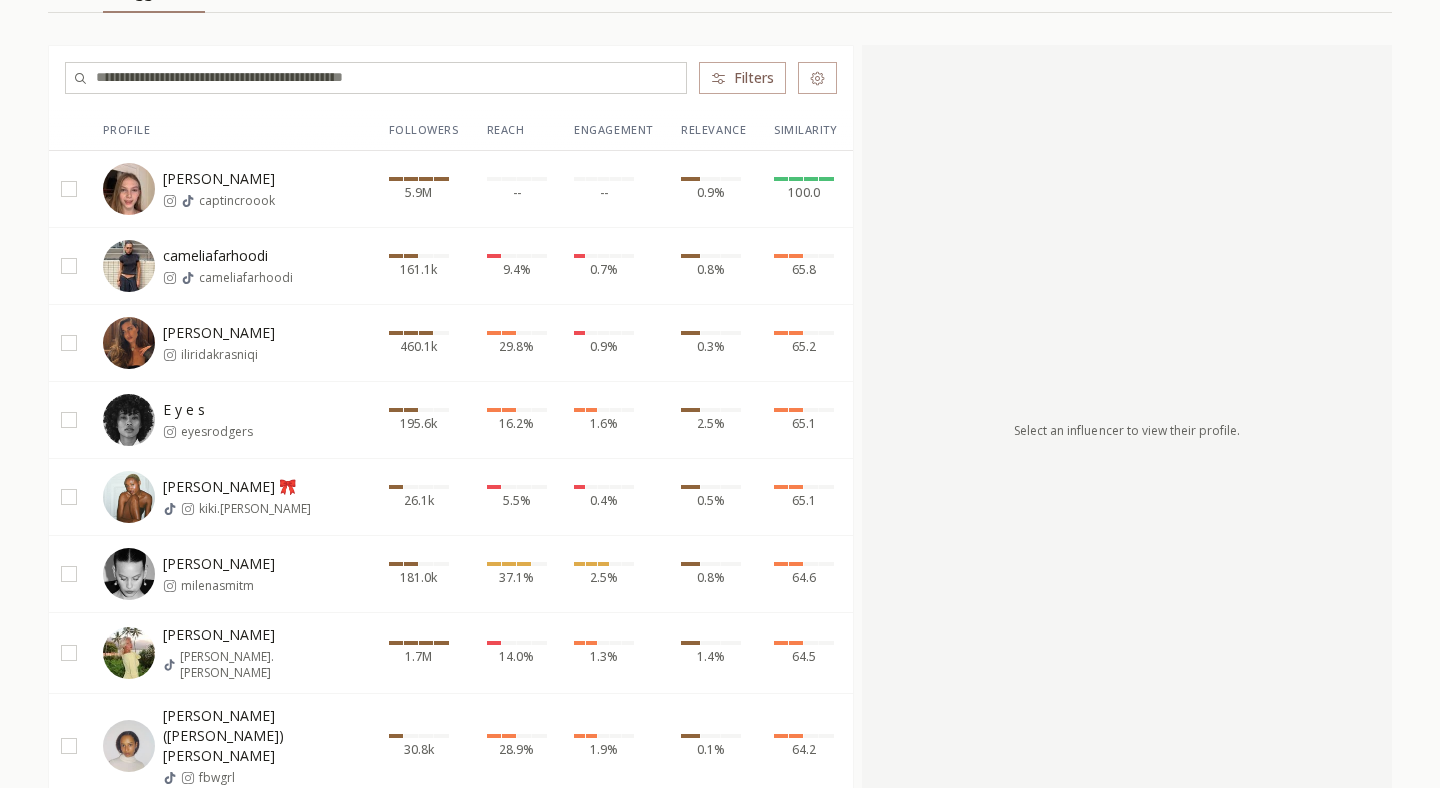 scroll, scrollTop: 242, scrollLeft: 0, axis: vertical 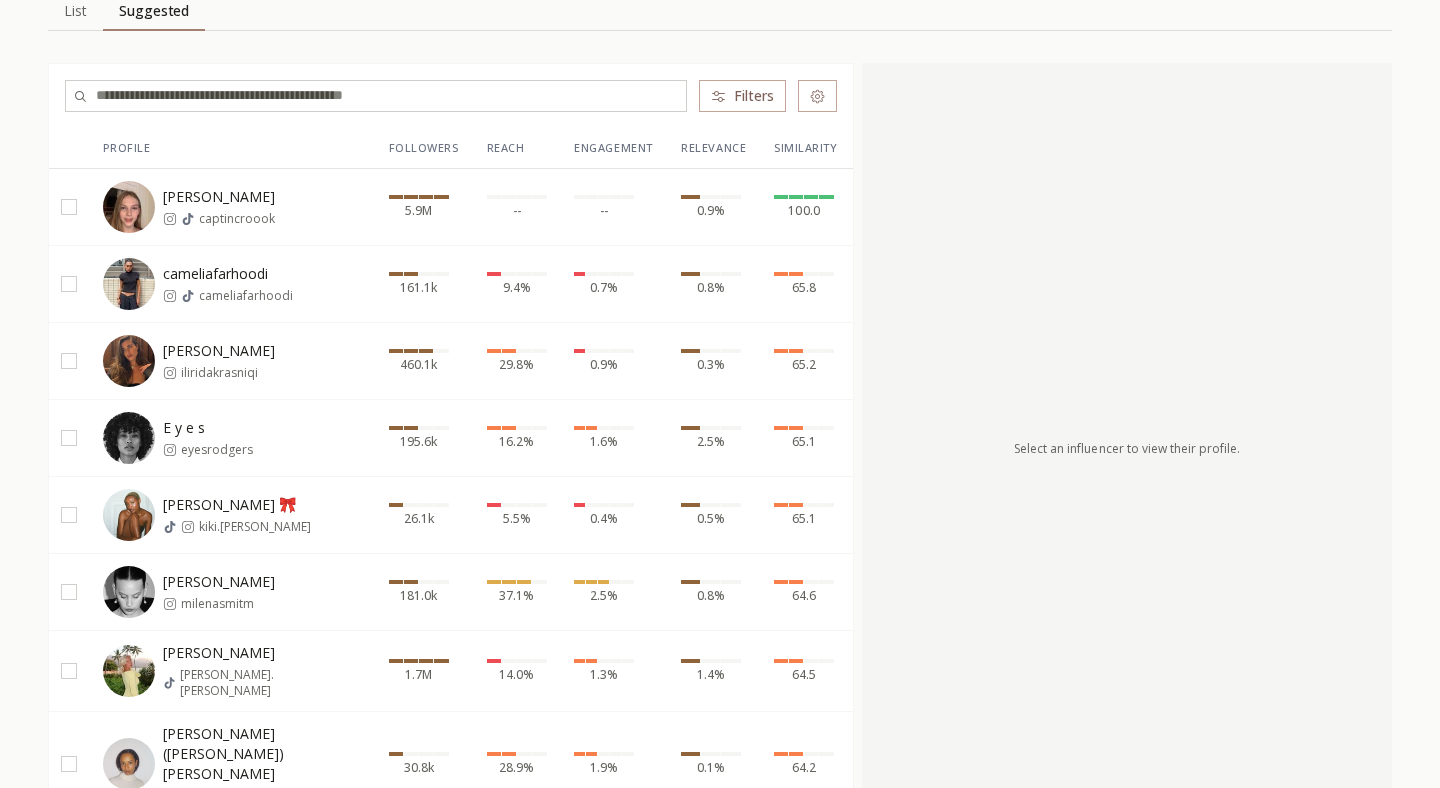 click on "65.8" at bounding box center [807, 283] 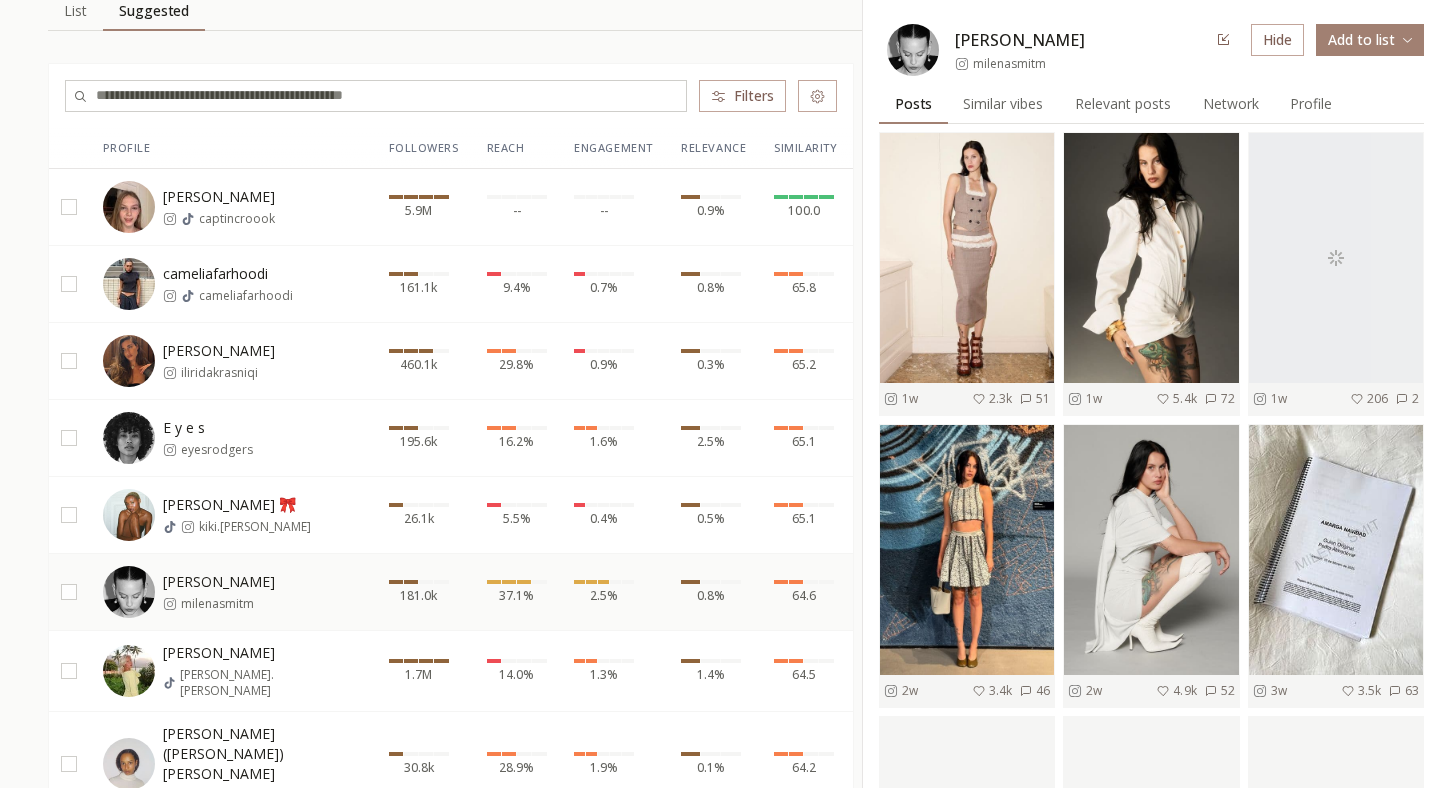 scroll, scrollTop: 377, scrollLeft: 0, axis: vertical 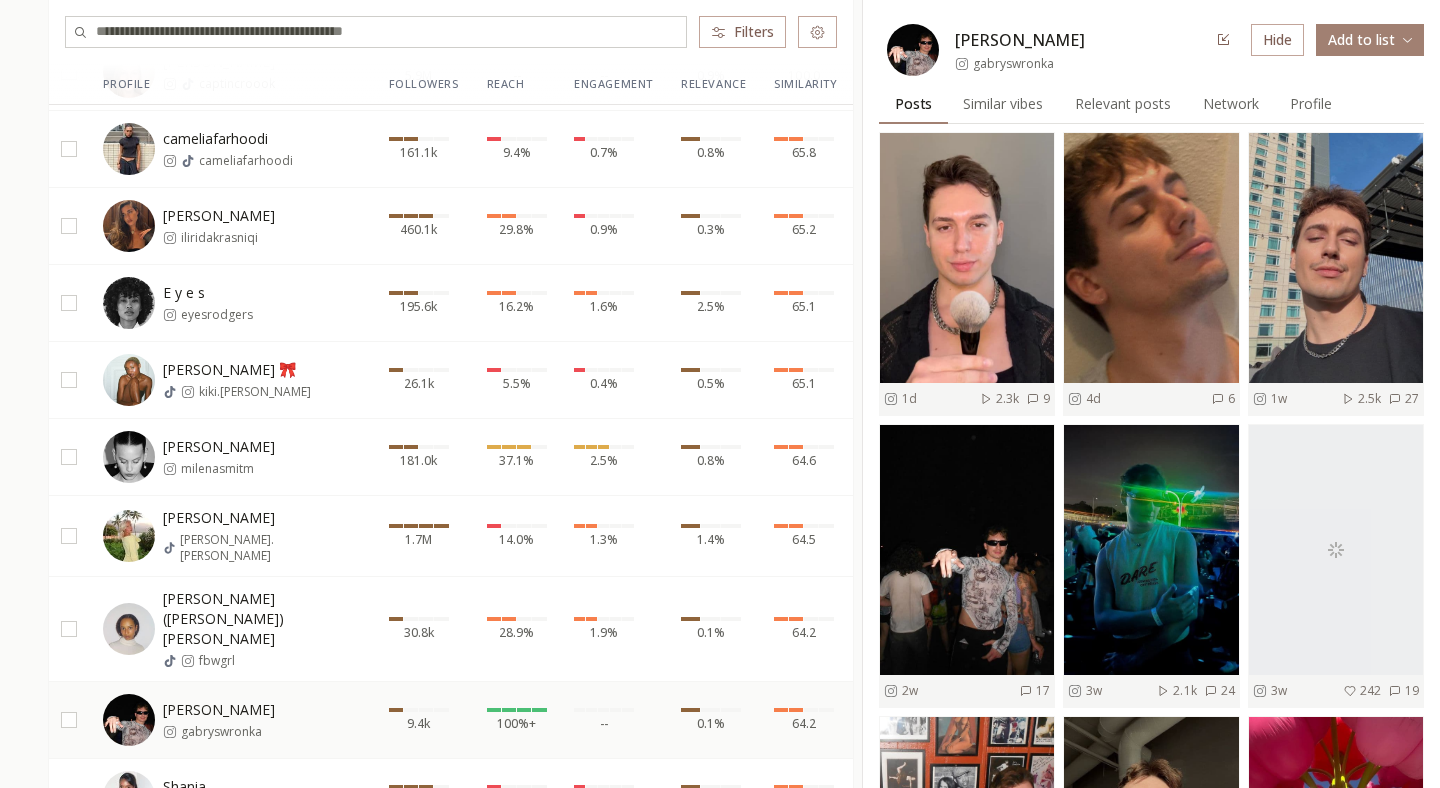 click on "Similar vibes" at bounding box center [1003, 104] 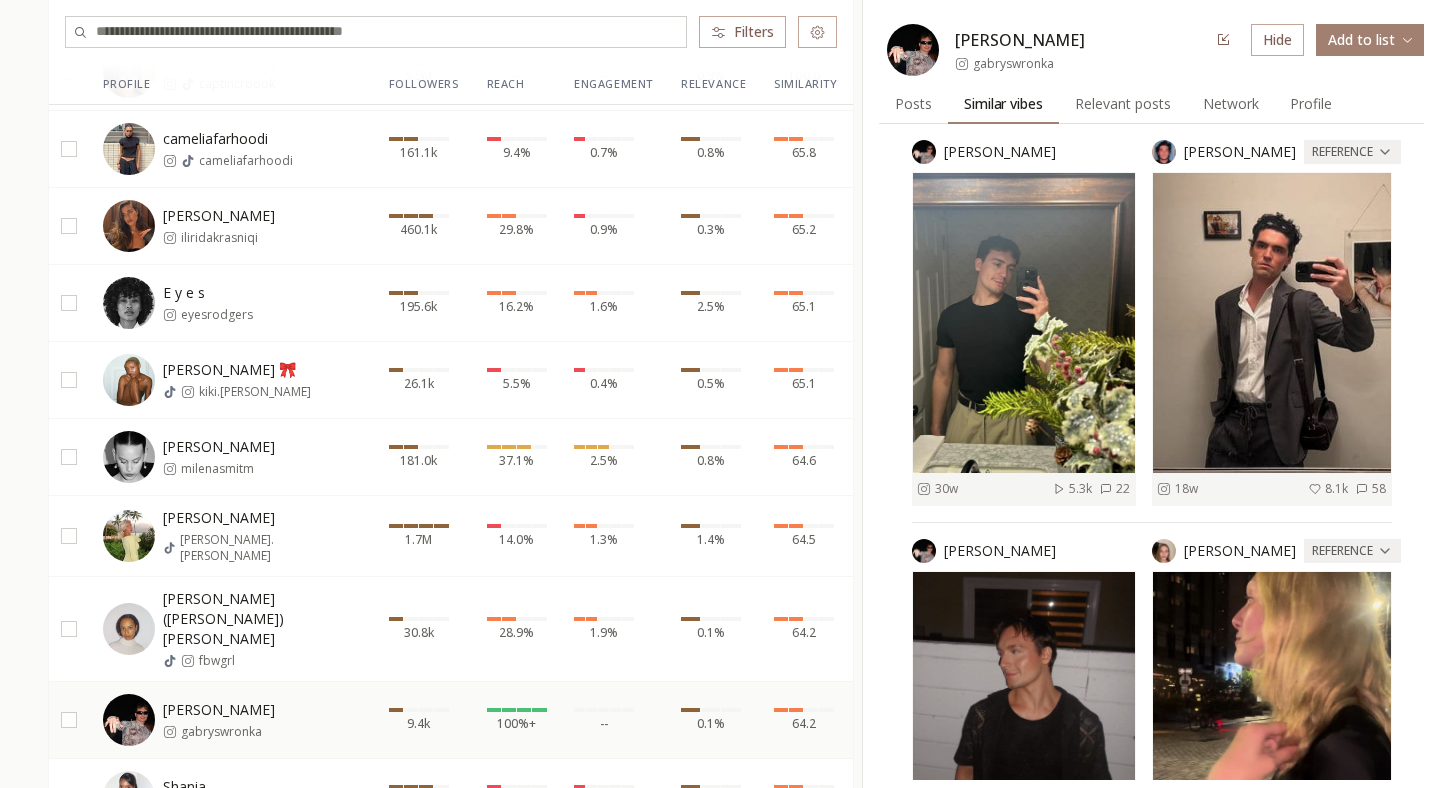 click on "0.1%" at bounding box center [715, 628] 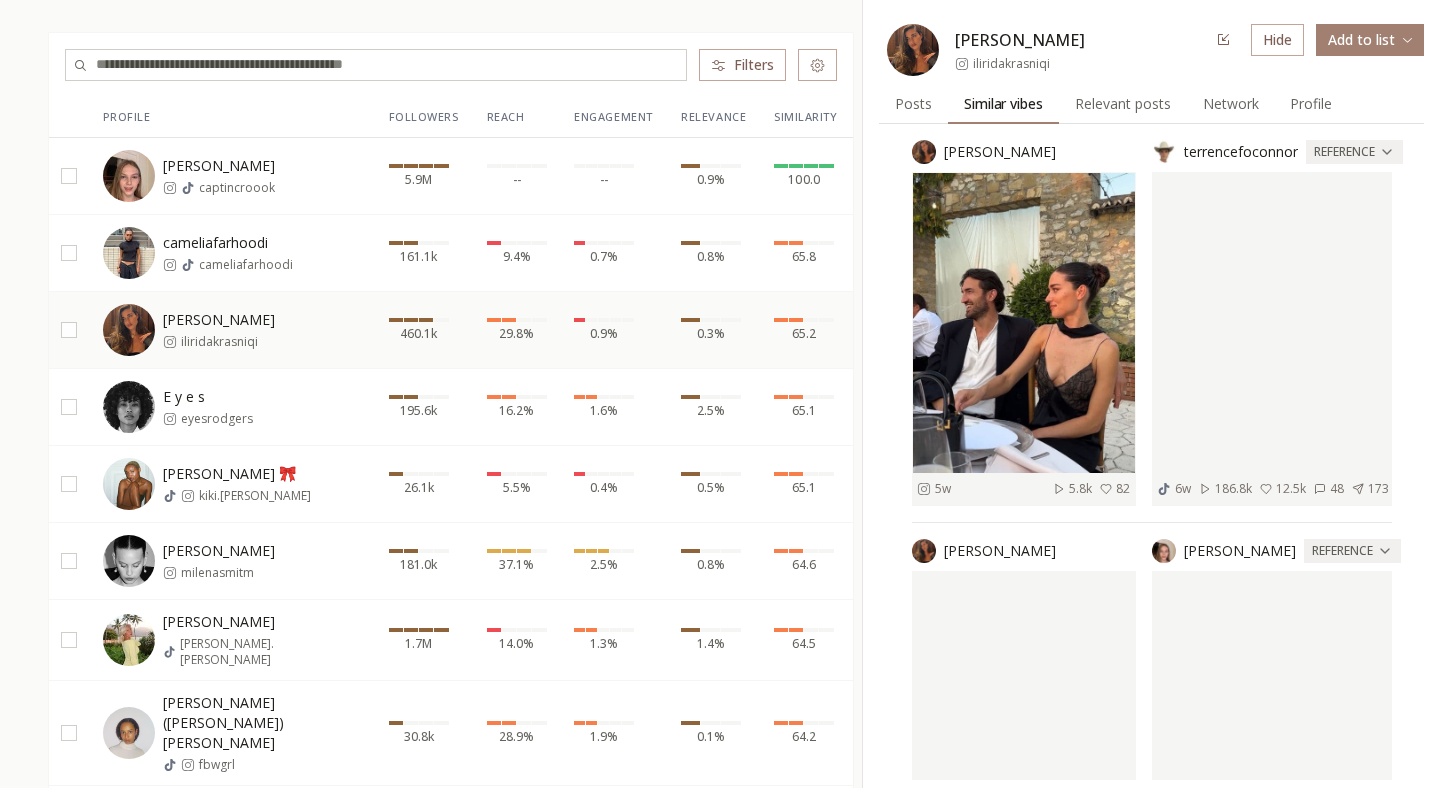 scroll, scrollTop: 266, scrollLeft: 0, axis: vertical 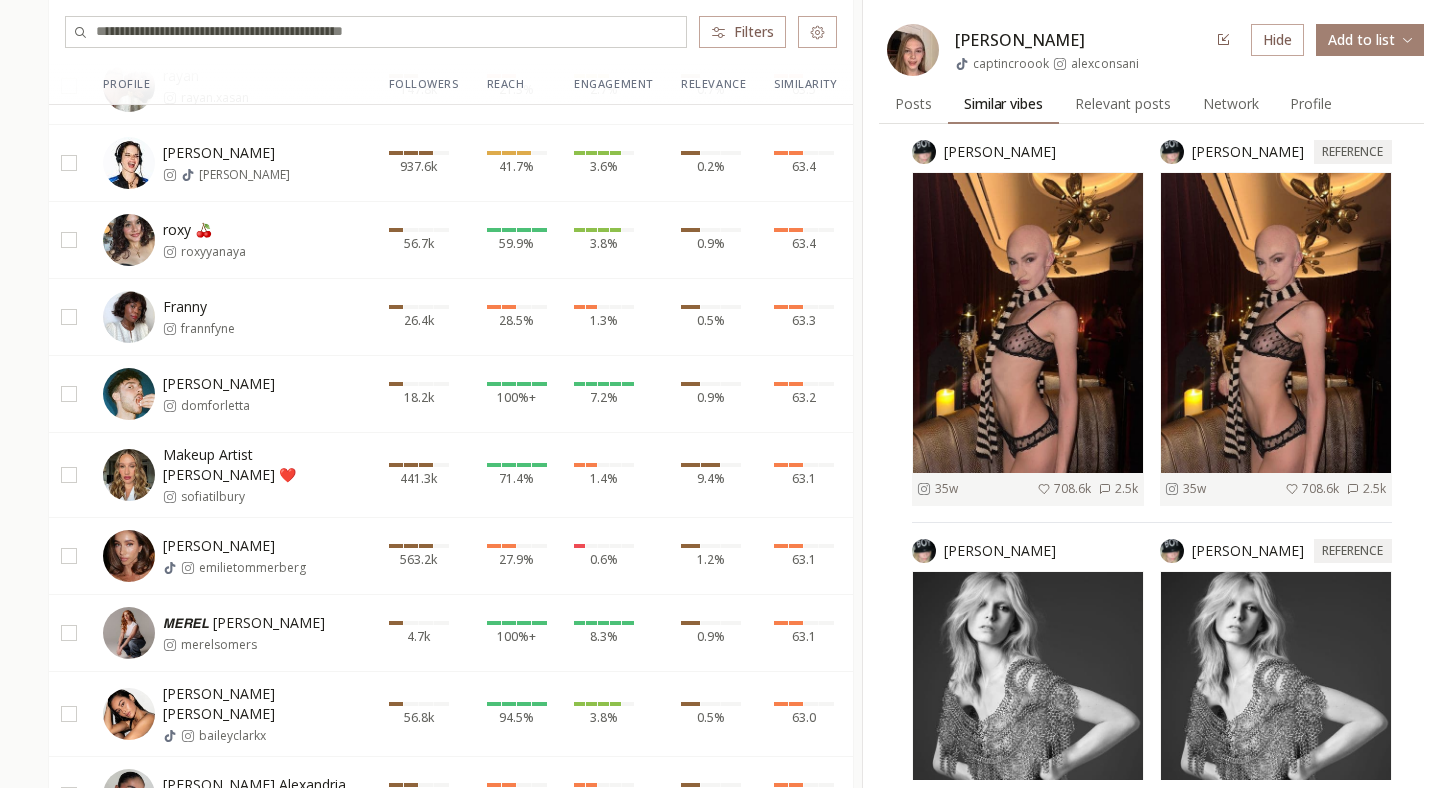 click on "7.2%" at bounding box center [615, 393] 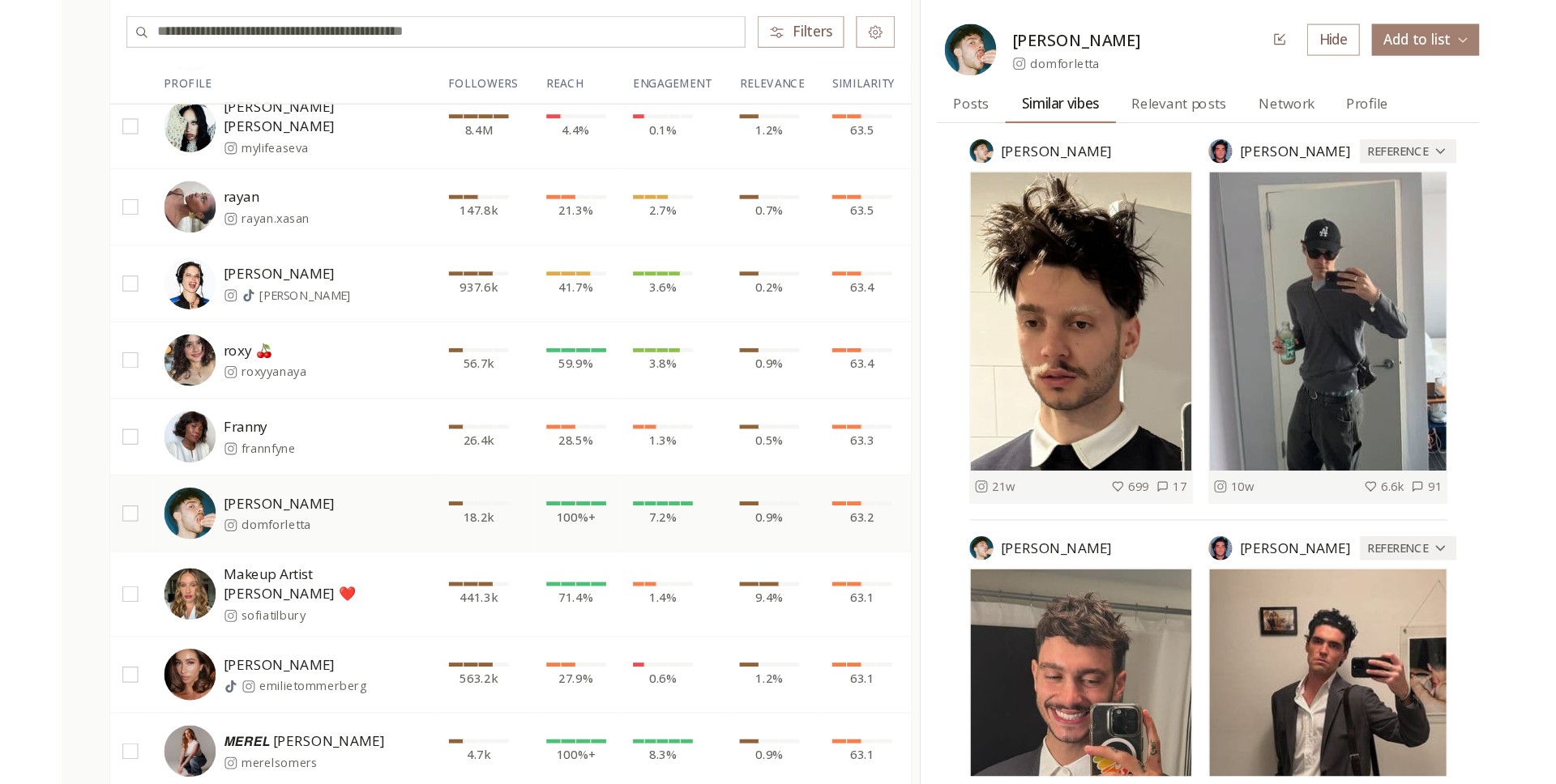 scroll, scrollTop: 0, scrollLeft: 0, axis: both 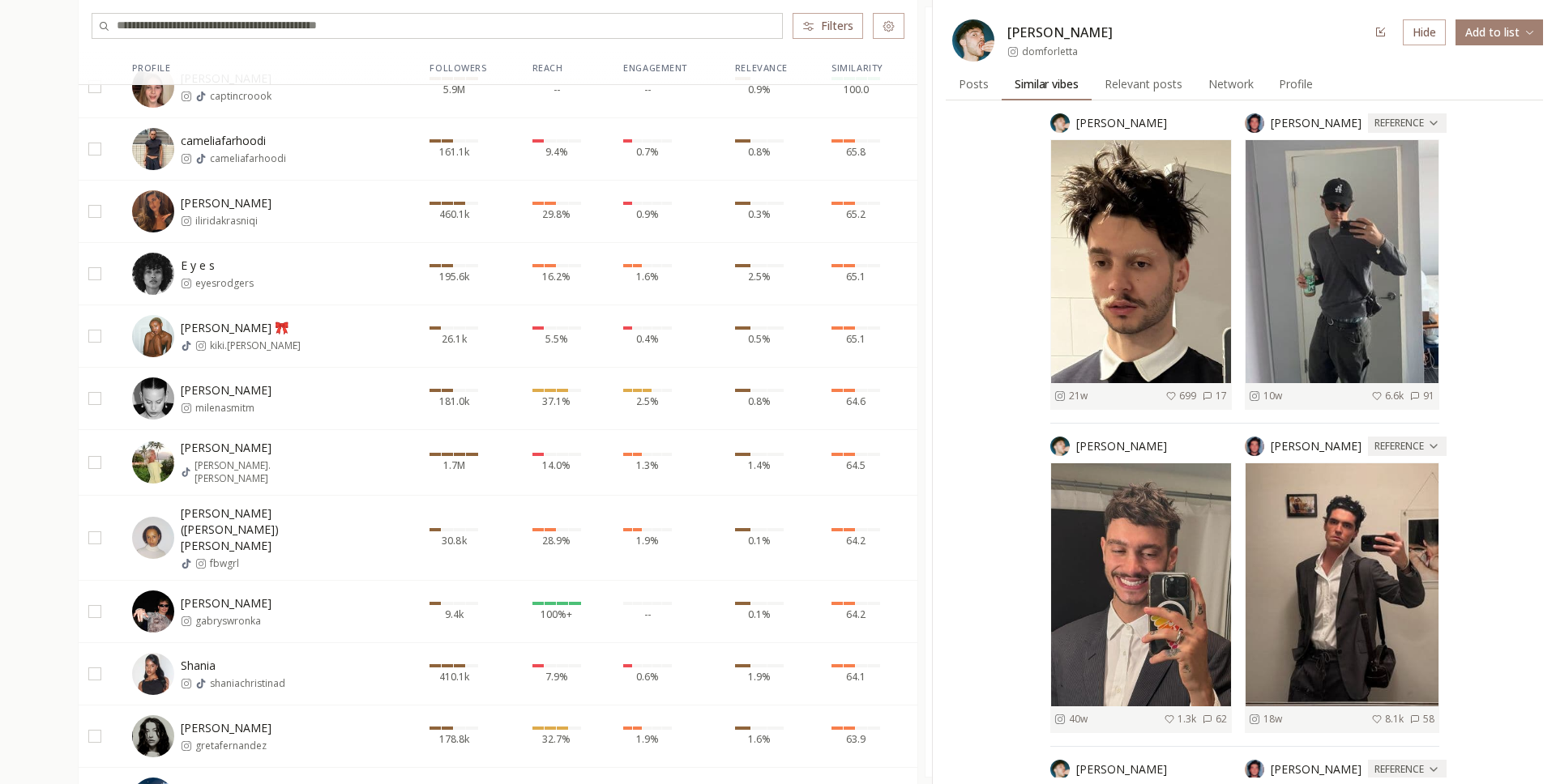 click on "Network" at bounding box center [1231, 84] 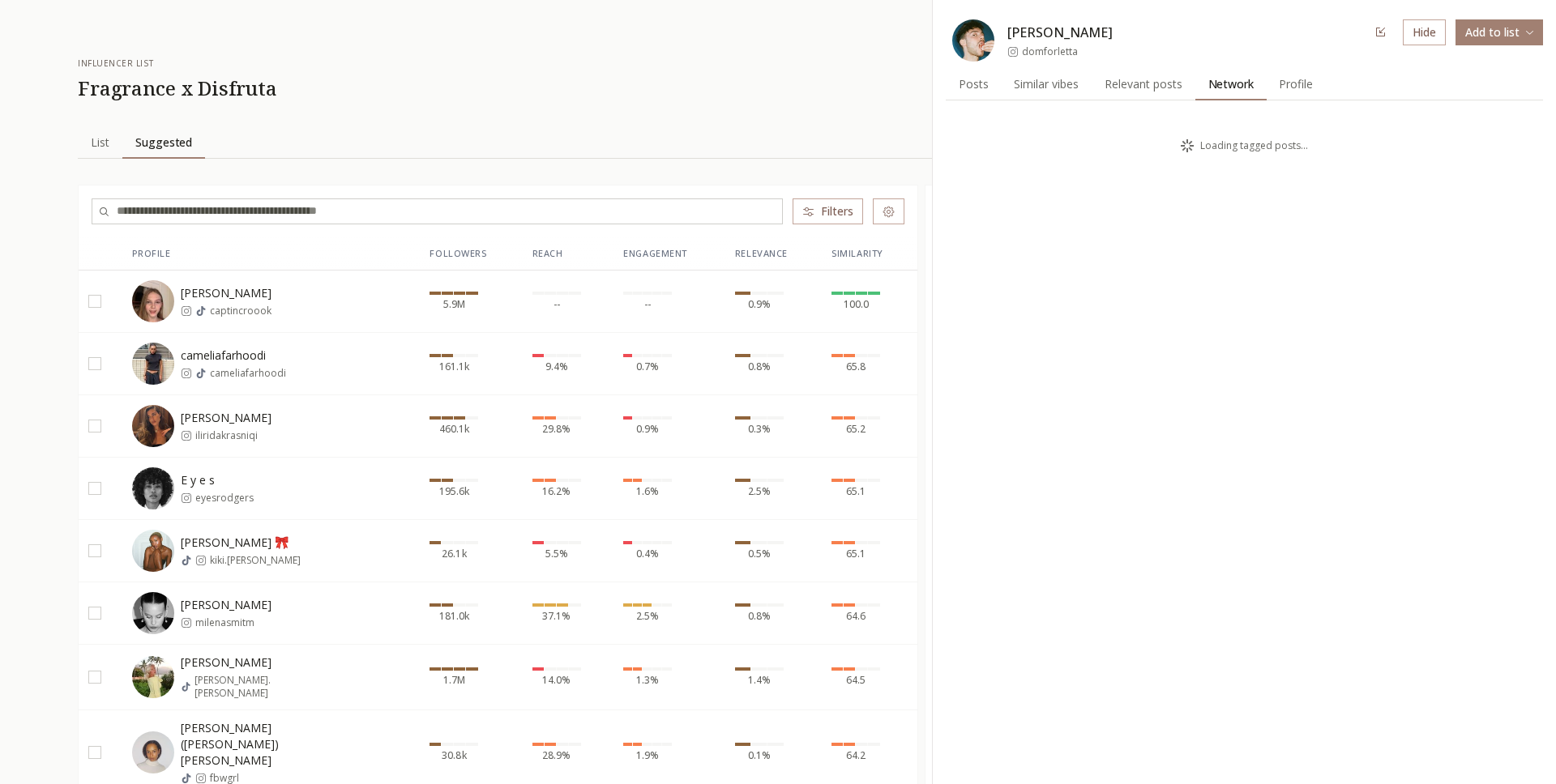 scroll, scrollTop: 46, scrollLeft: 0, axis: vertical 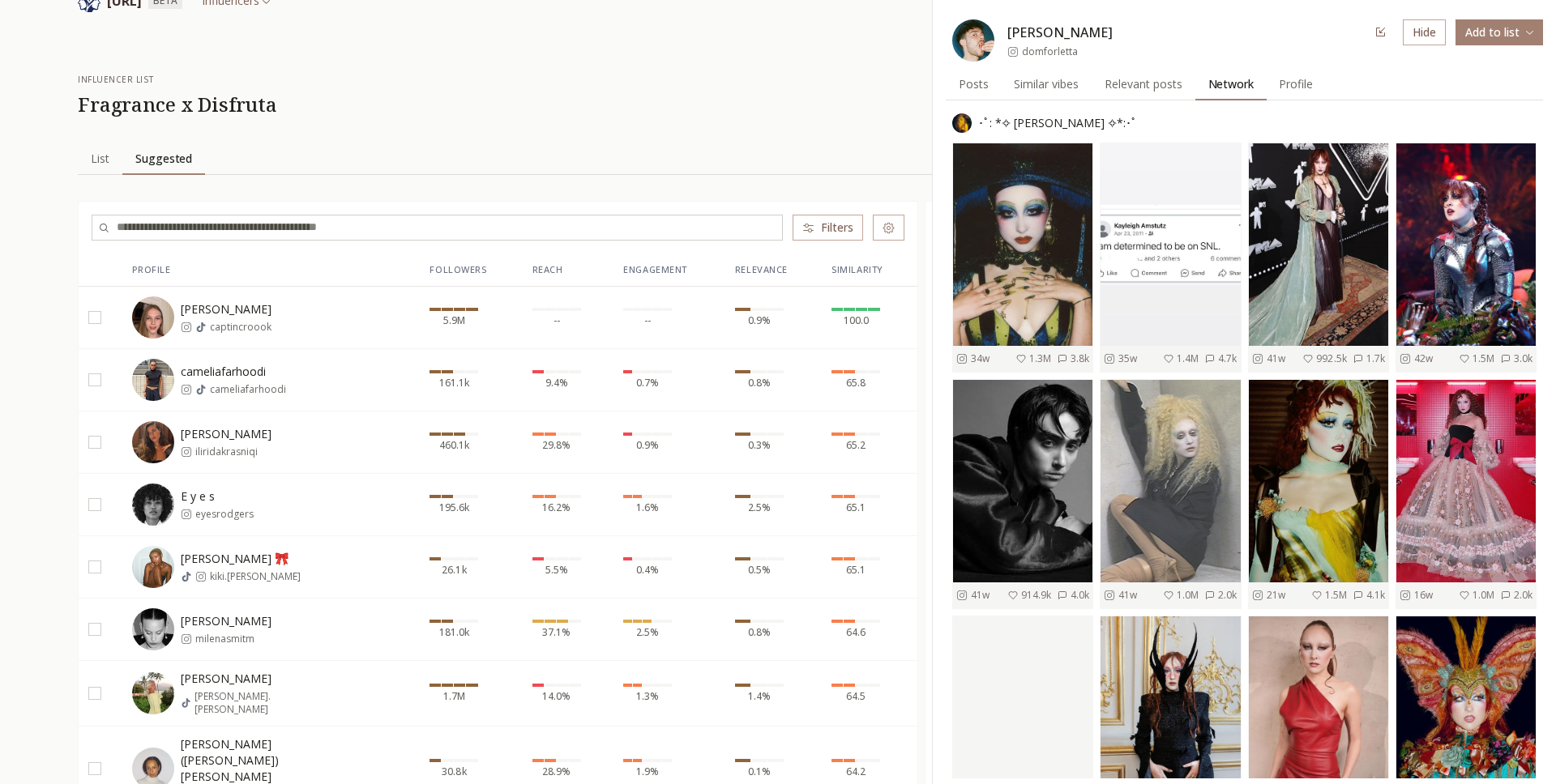 click on "0.9%" at bounding box center (773, 317) 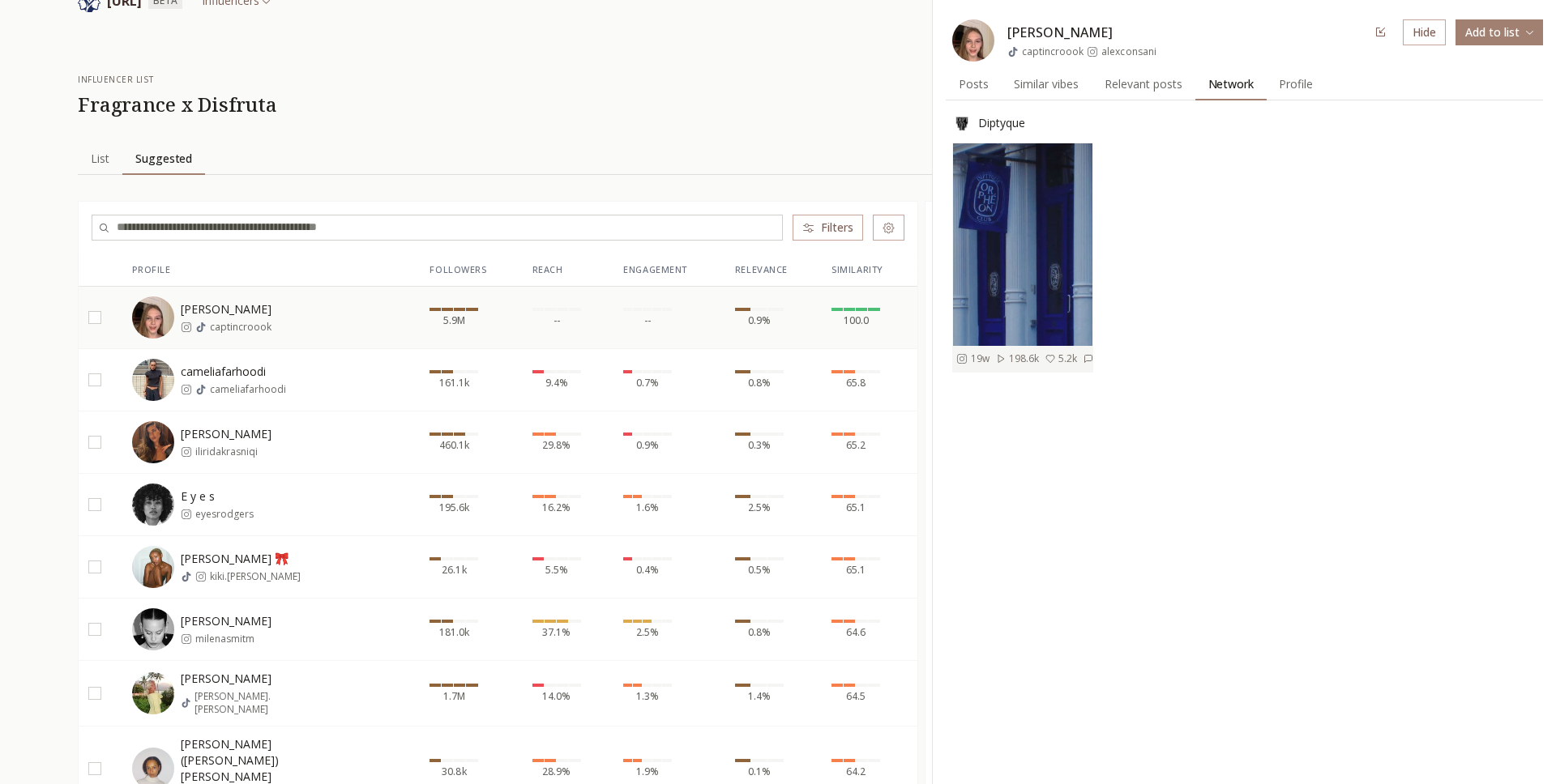 click on "0.8%" at bounding box center [773, 379] 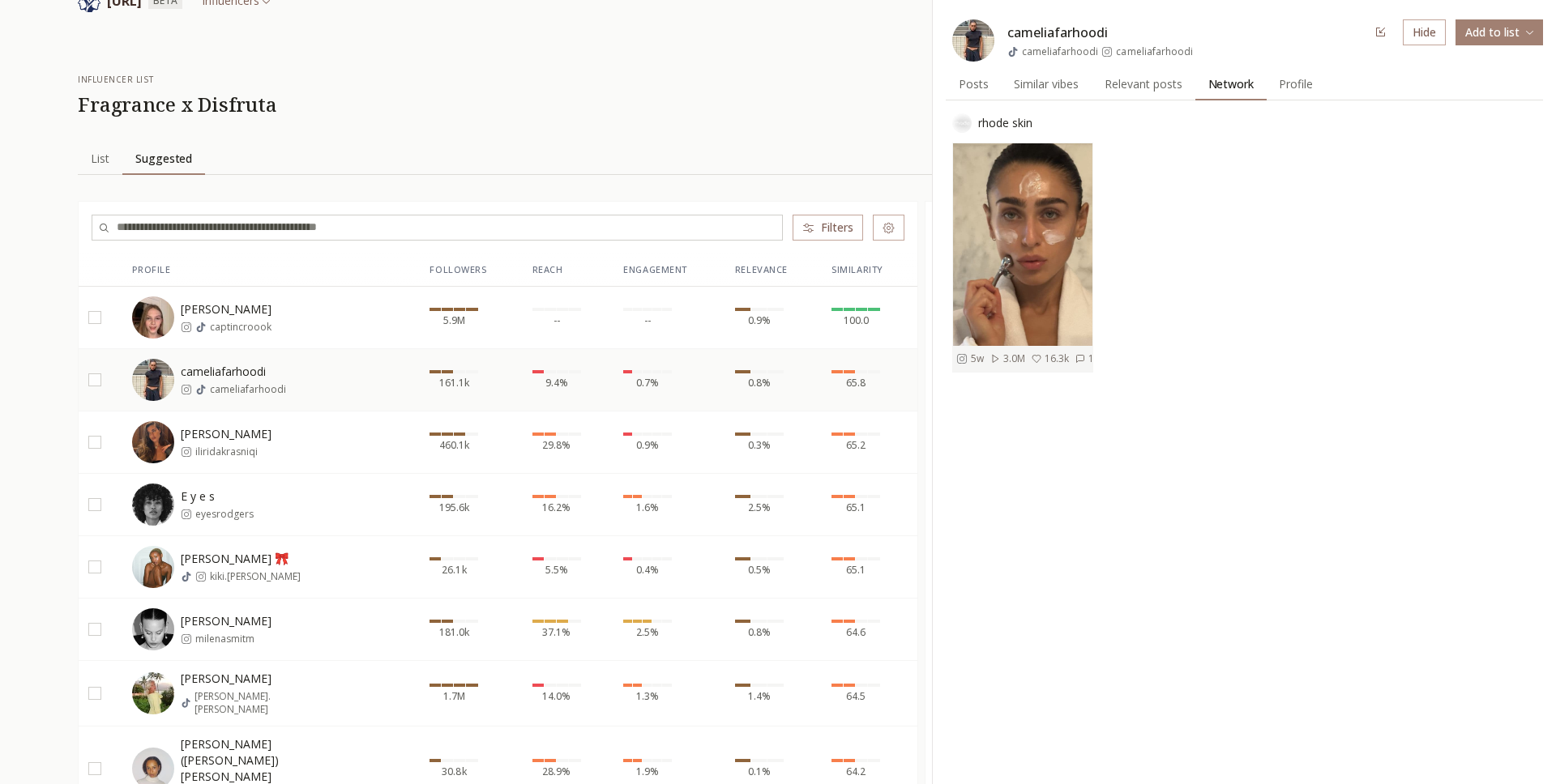 click on "0.3%" at bounding box center (773, 441) 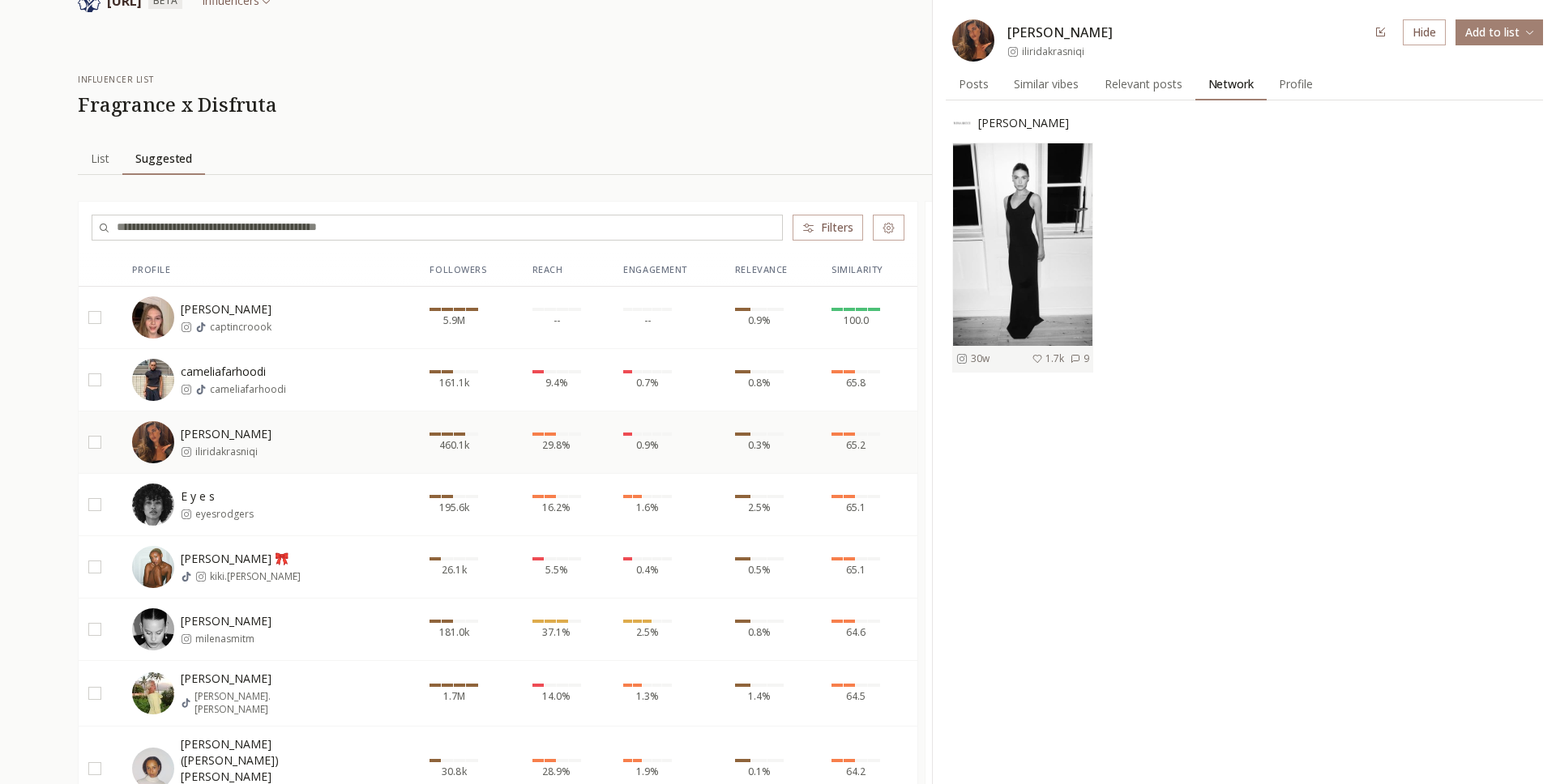 click on "2.5%" at bounding box center (773, 505) 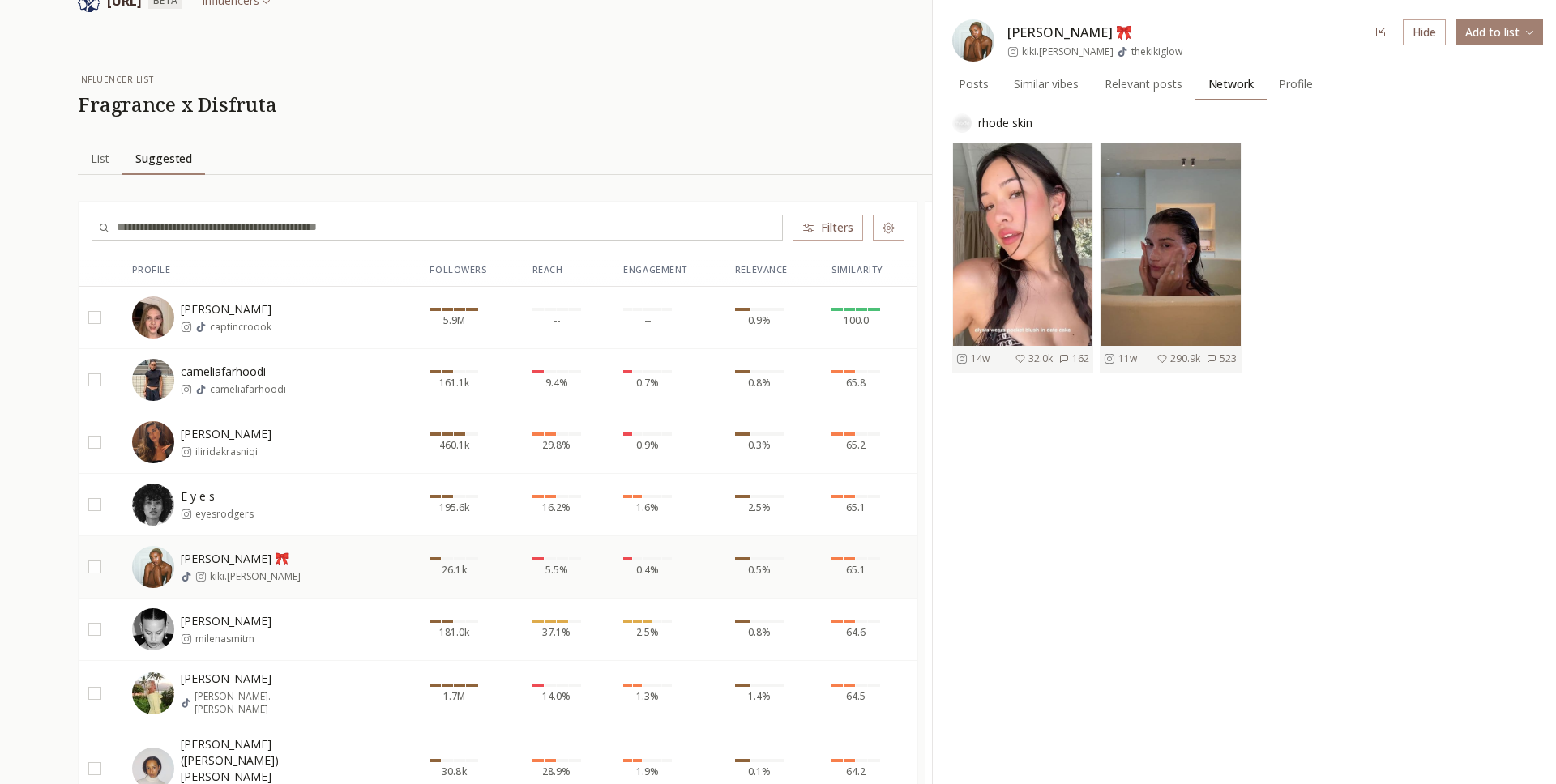 click on "2.5%" at bounding box center [669, 629] 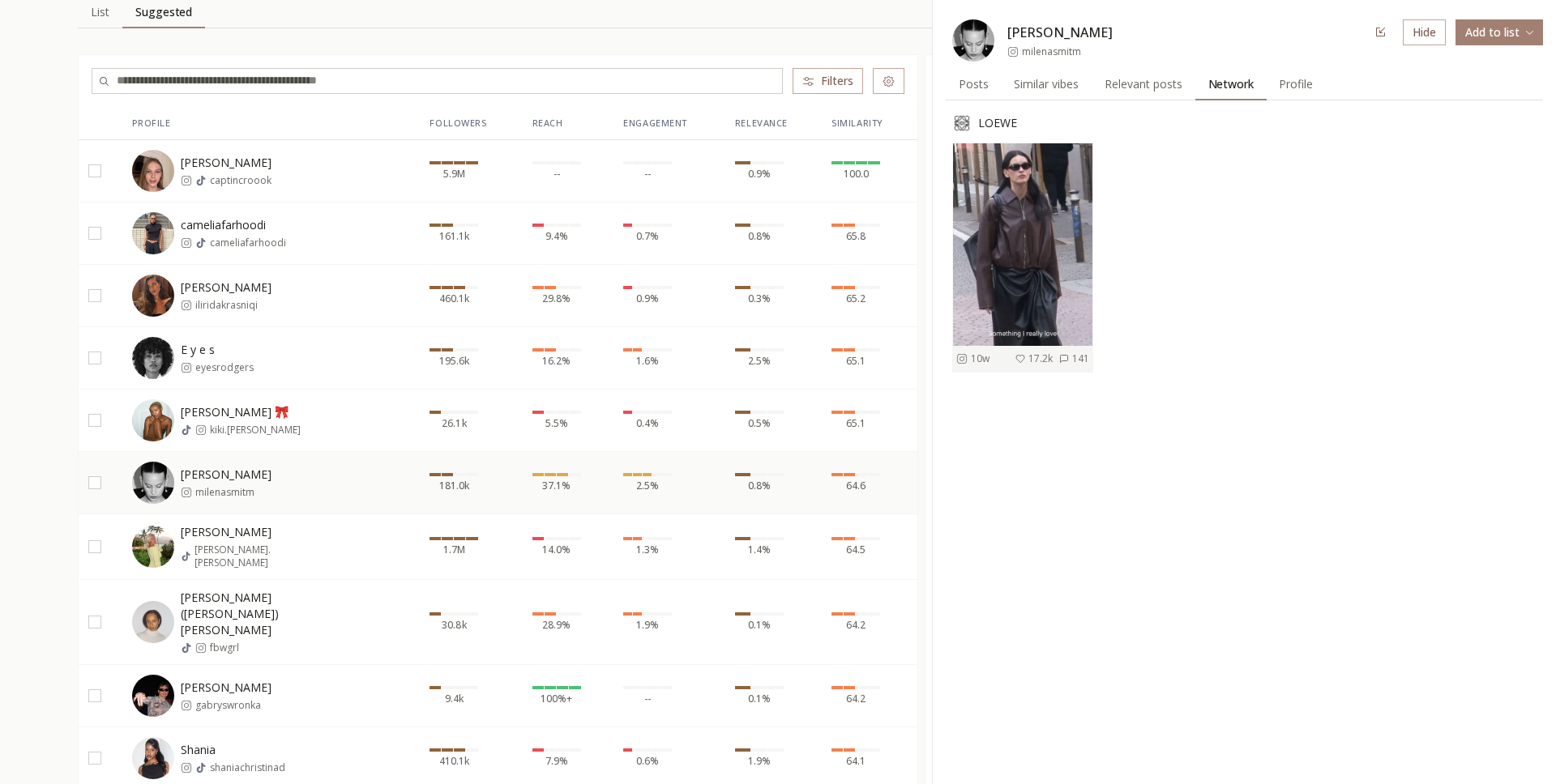 scroll, scrollTop: 372, scrollLeft: 0, axis: vertical 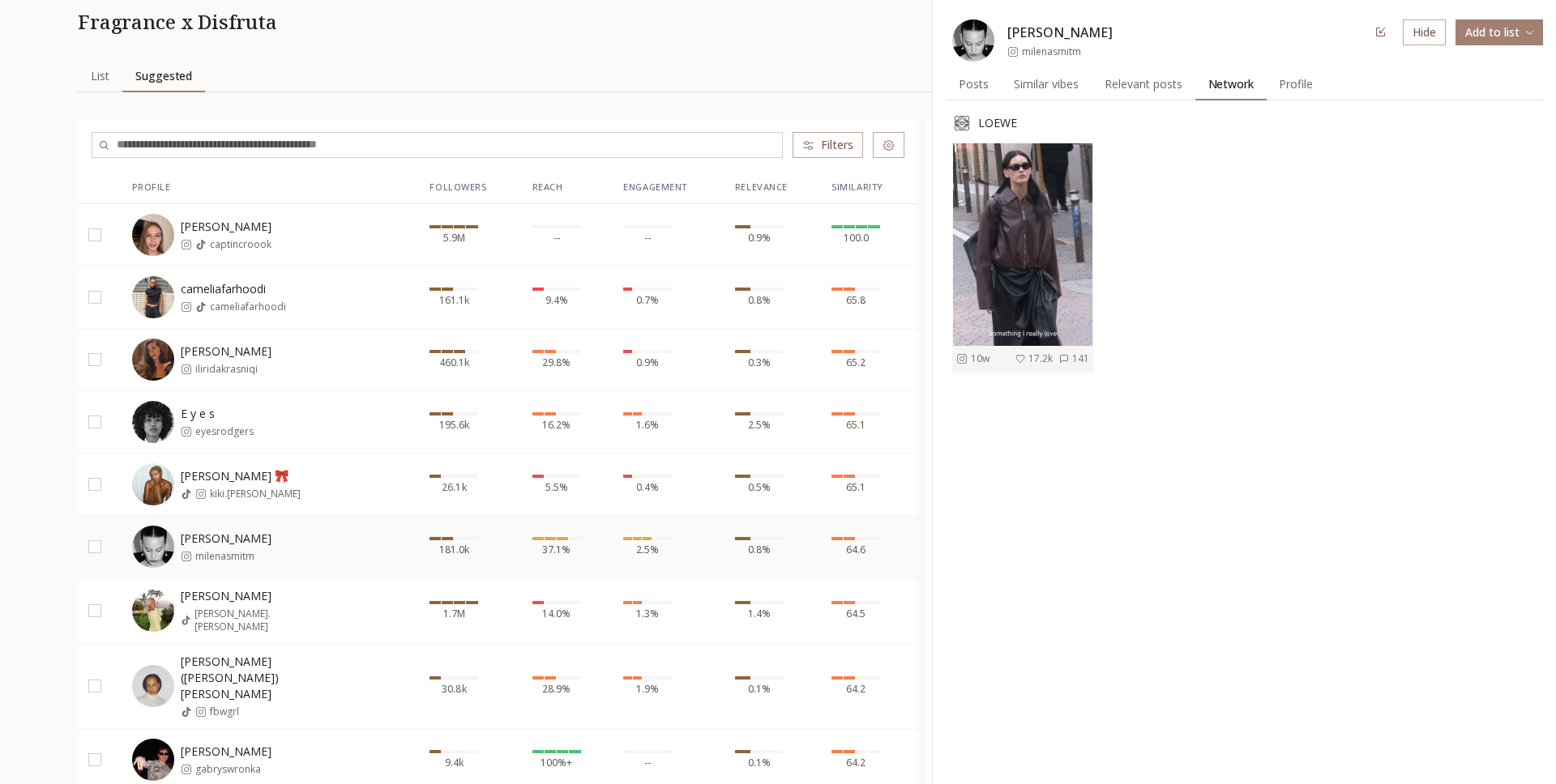 click on "Ilirida Krasniqi iliridakrasniqi" at bounding box center (271, 360) 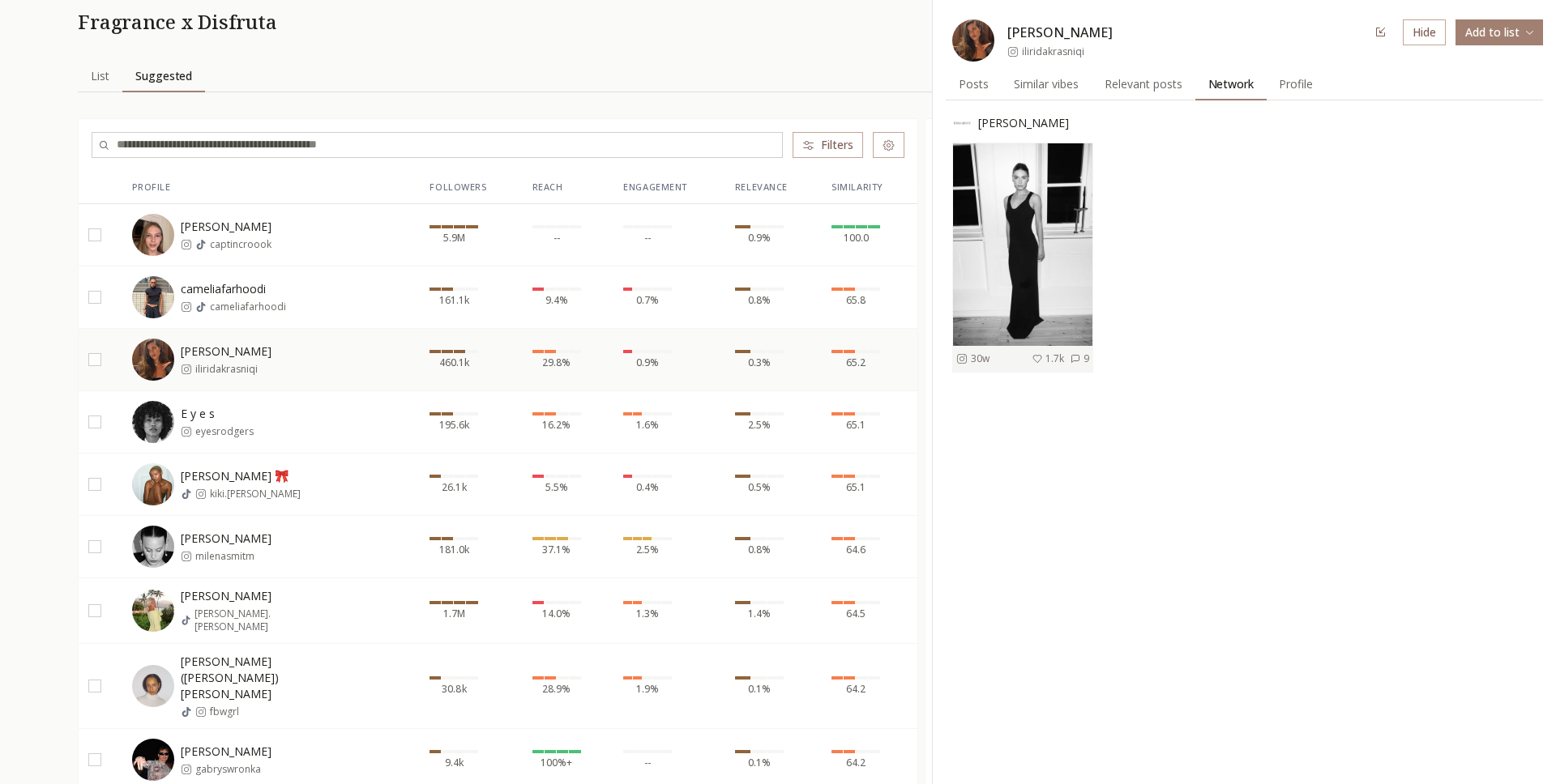 click on "E y e s eyesrodgers" at bounding box center [271, 422] 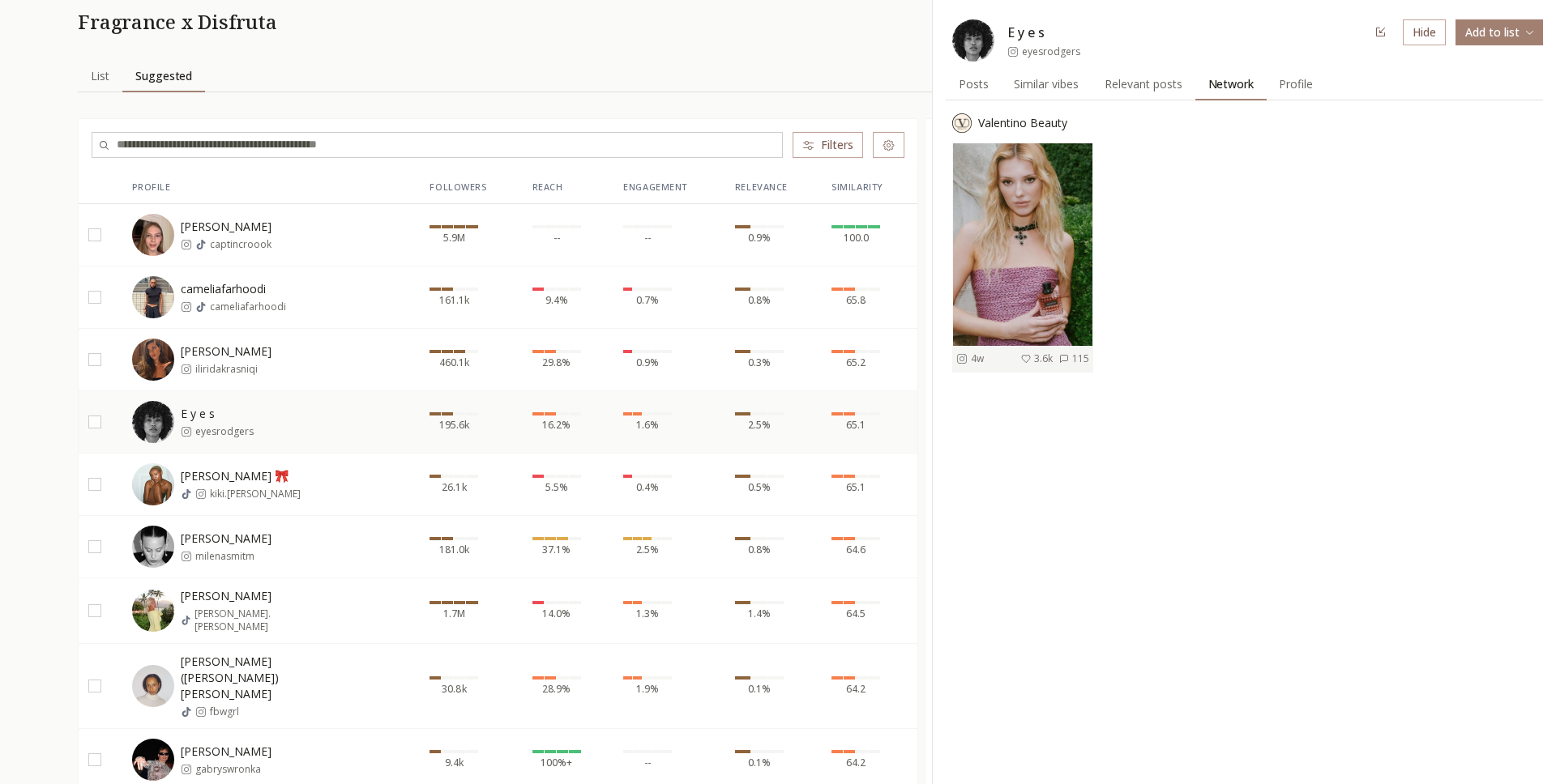 click on "Kiki Ransom 🎀 kiki.ransom" at bounding box center [271, 484] 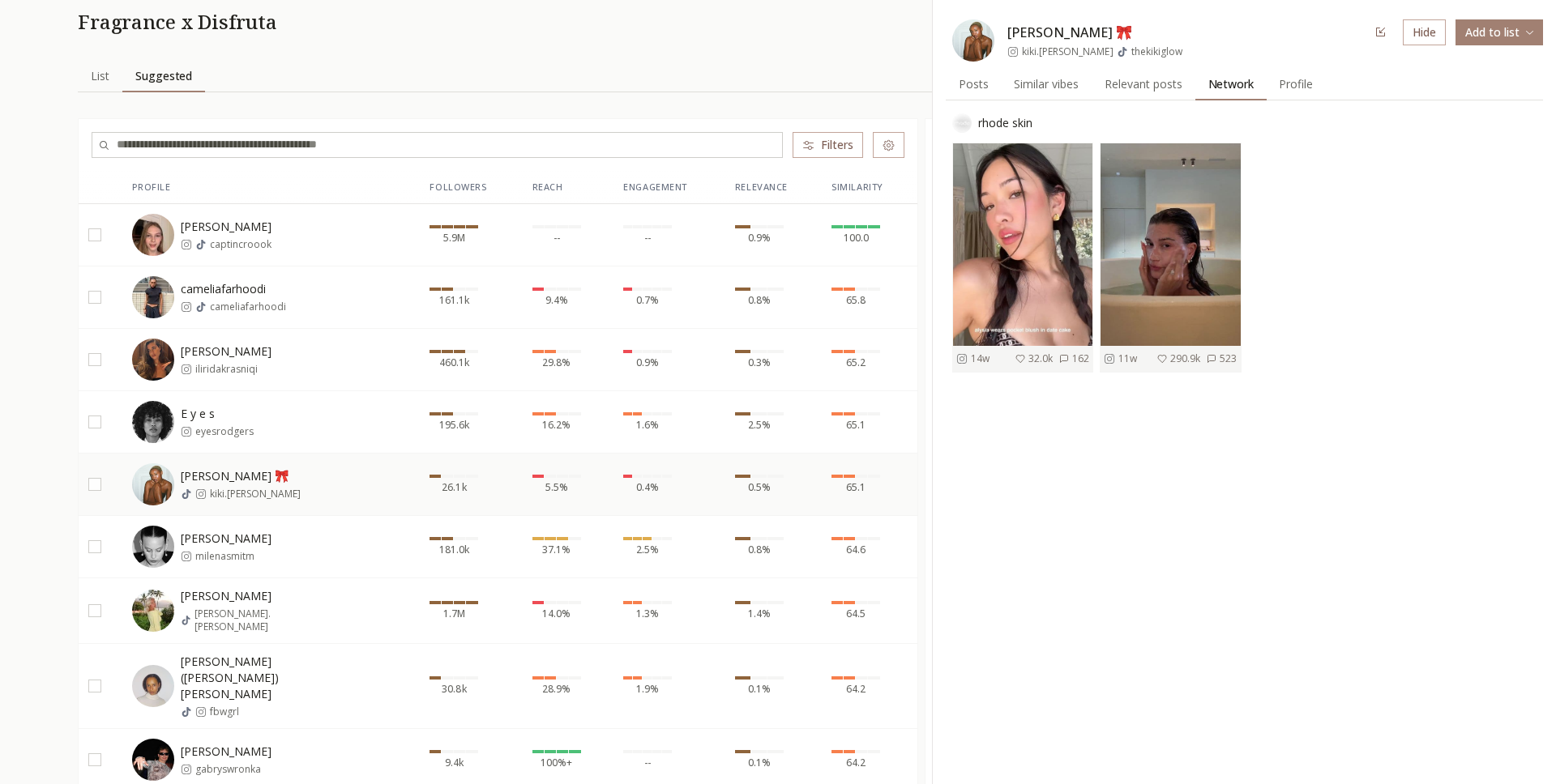 click on "E y e s eyesrodgers" at bounding box center (271, 422) 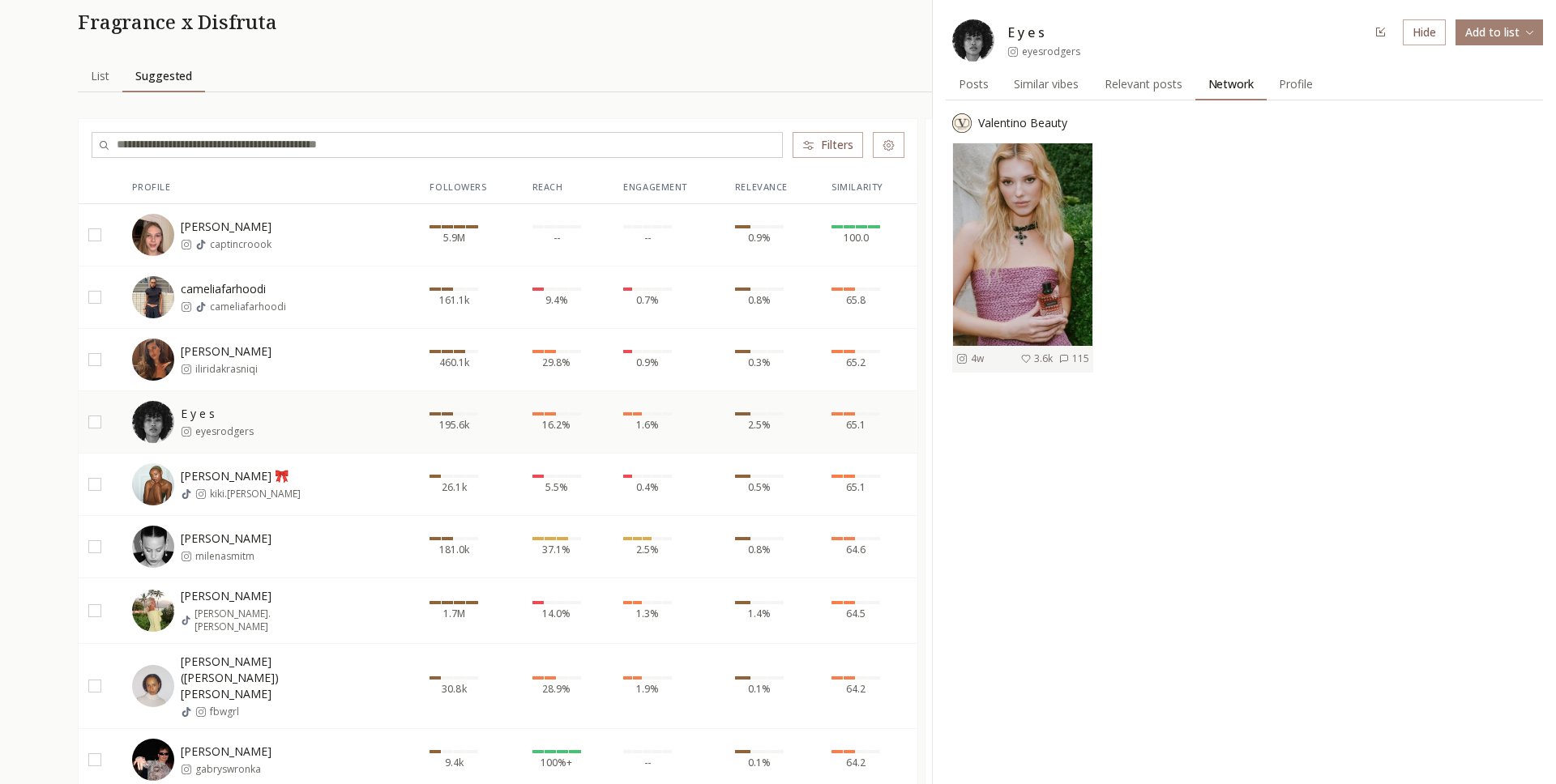 click on "Ilirida Krasniqi iliridakrasniqi" at bounding box center (271, 360) 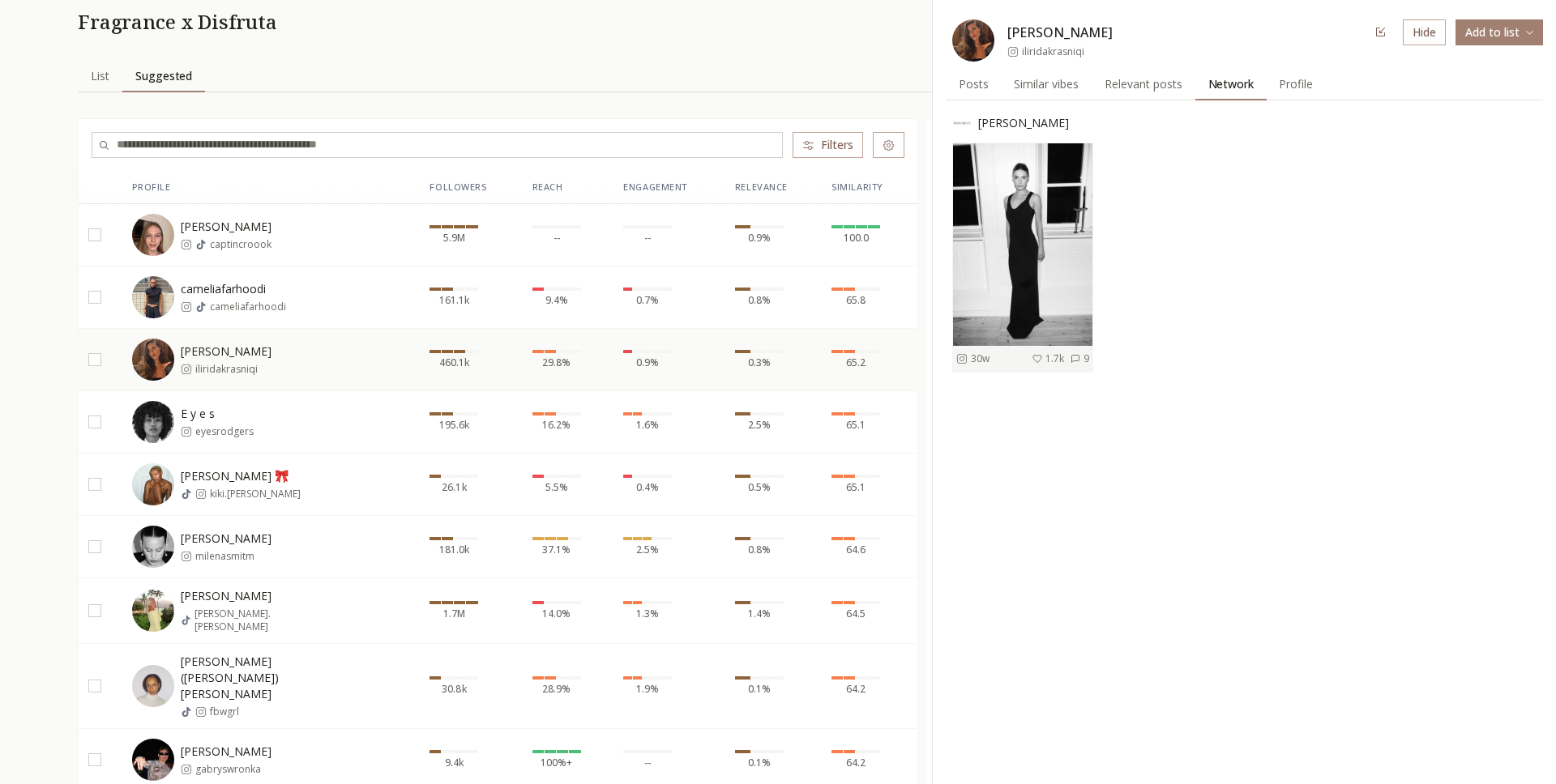 click on "E y e s eyesrodgers" at bounding box center (271, 422) 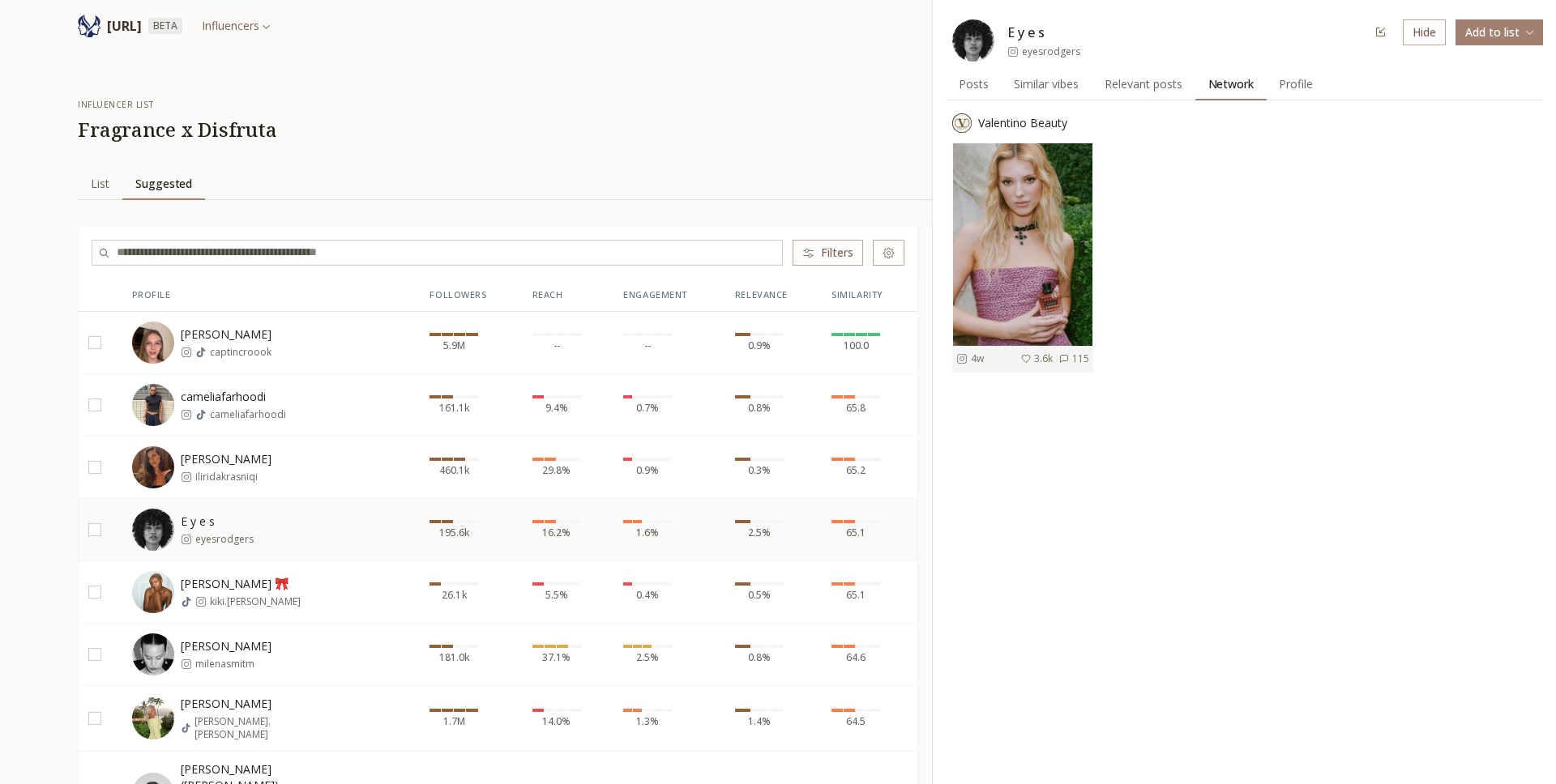 scroll, scrollTop: 0, scrollLeft: 0, axis: both 